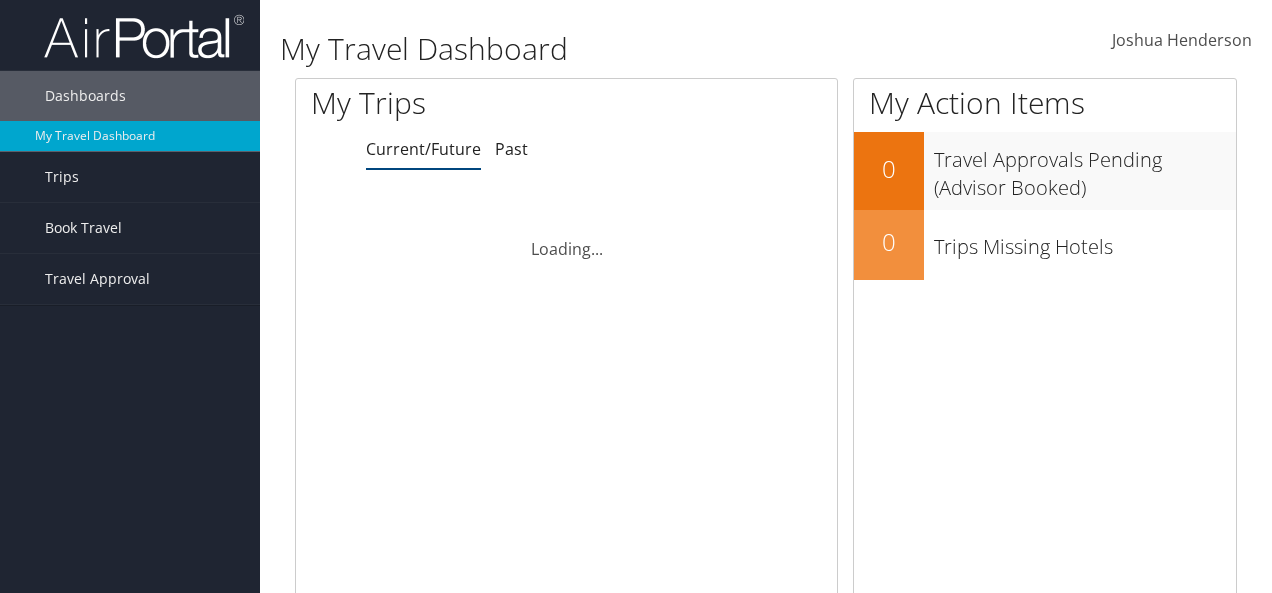 scroll, scrollTop: 0, scrollLeft: 0, axis: both 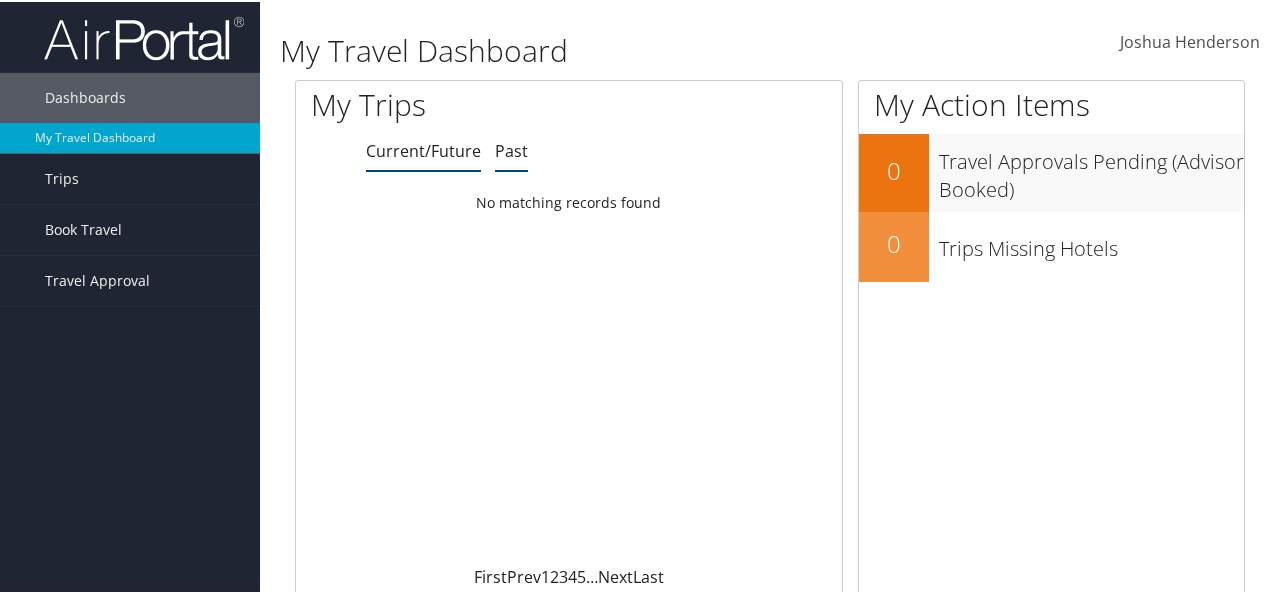click on "Past" at bounding box center [423, 149] 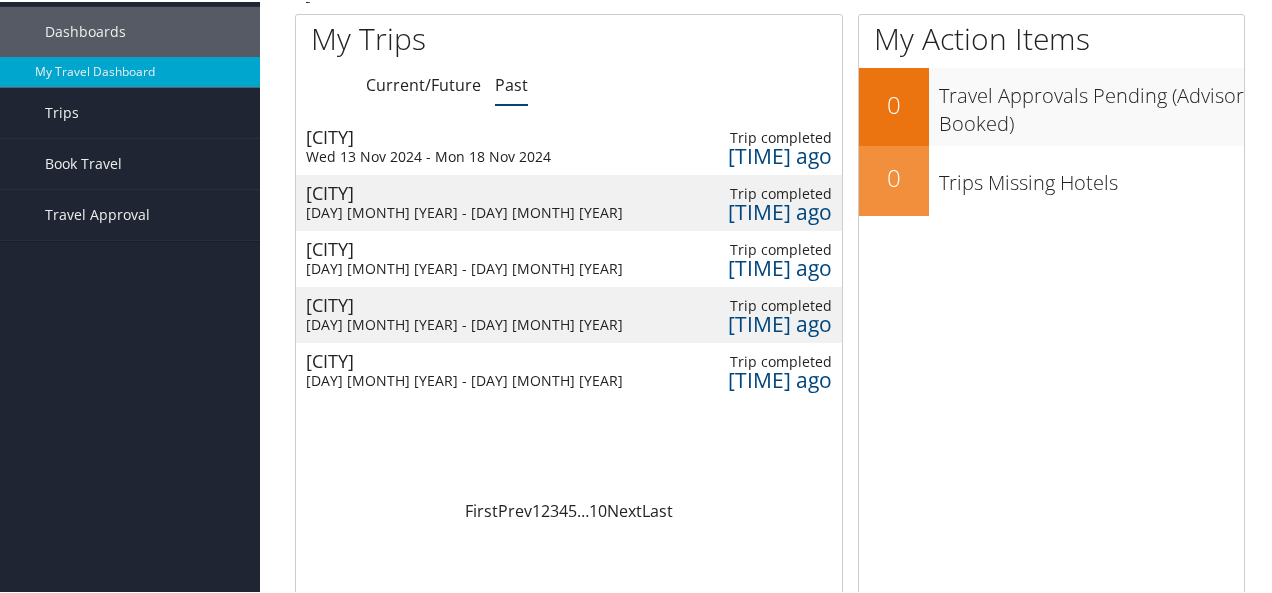 scroll, scrollTop: 0, scrollLeft: 0, axis: both 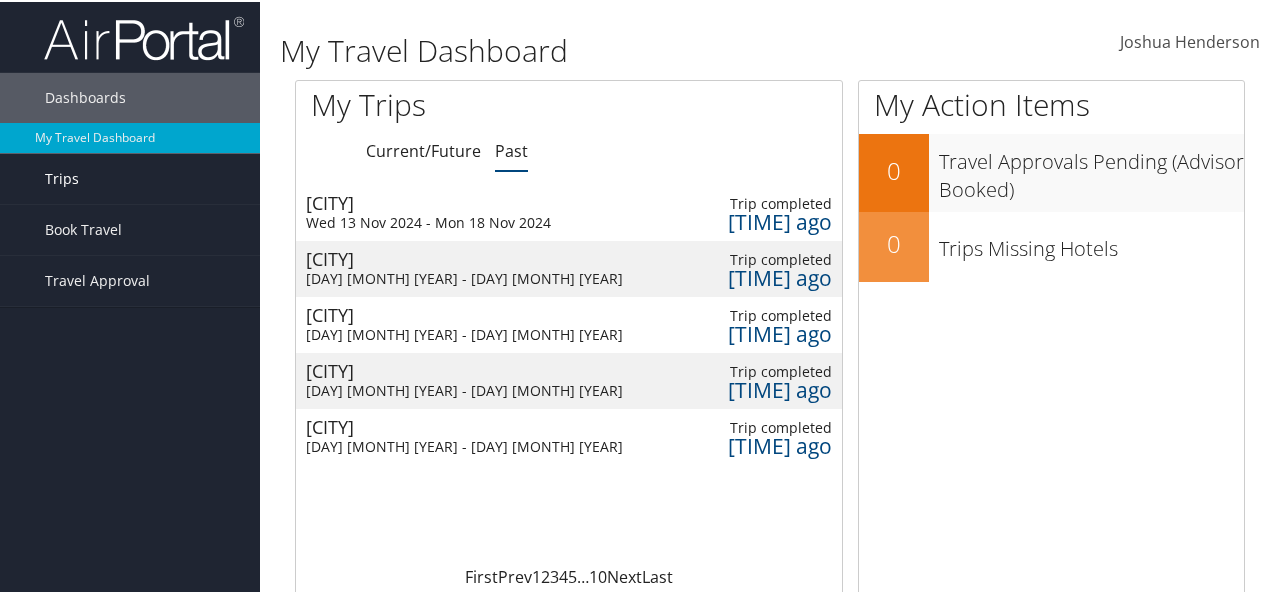 click on "Trips" at bounding box center [130, 177] 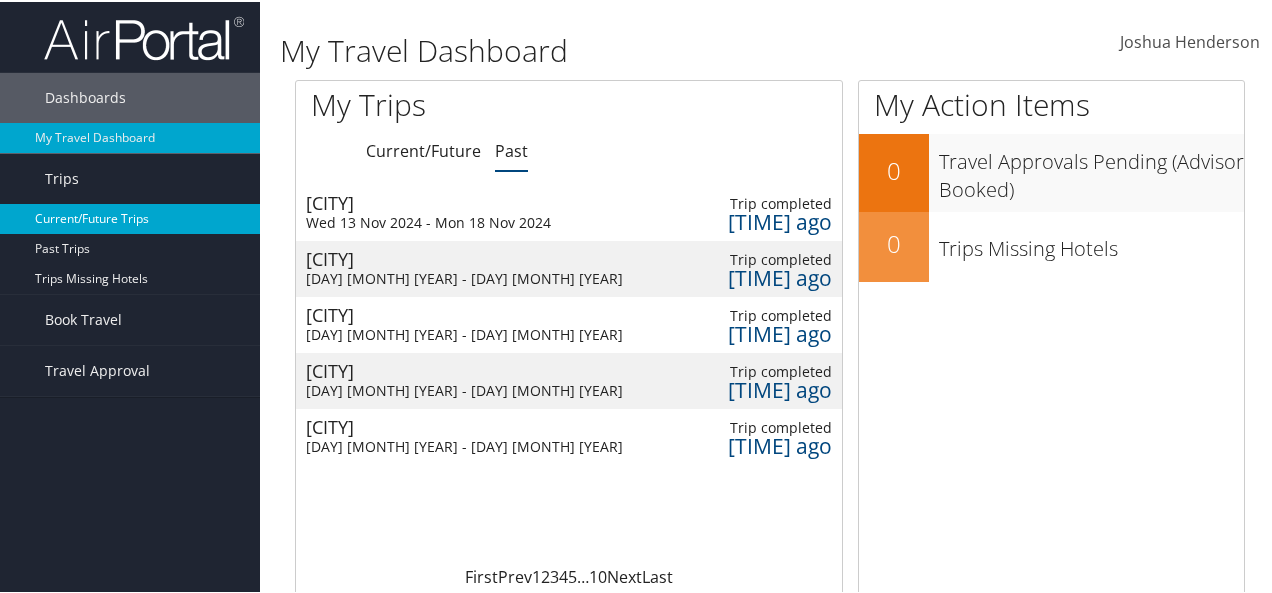 click on "Current/Future Trips" at bounding box center (130, 217) 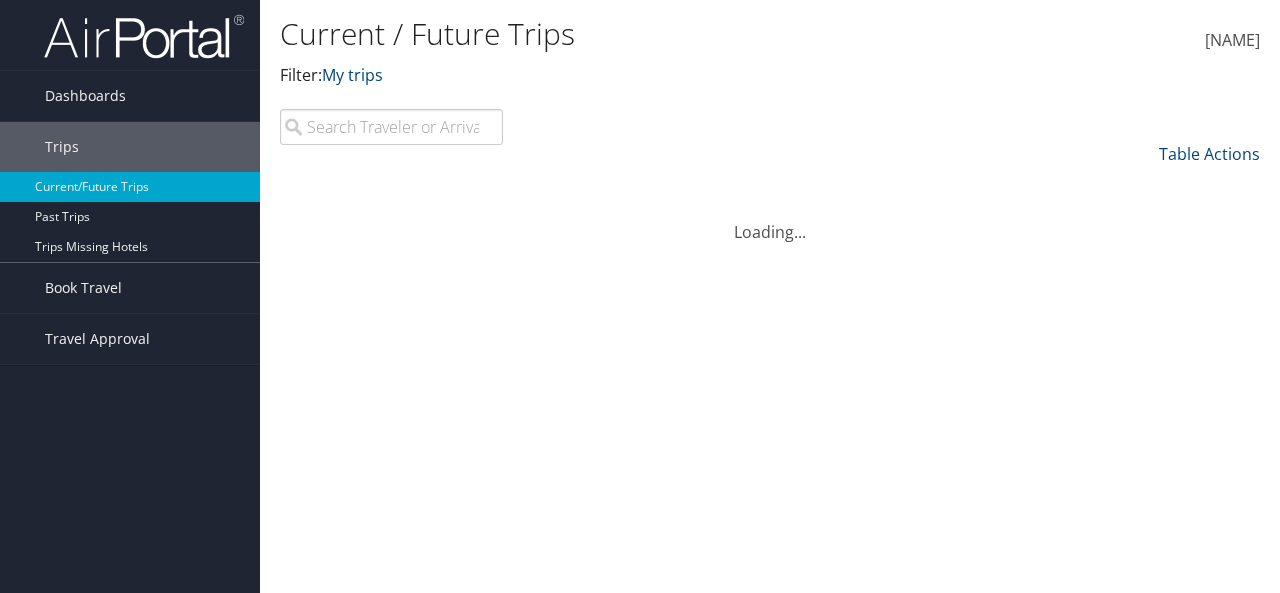 scroll, scrollTop: 0, scrollLeft: 0, axis: both 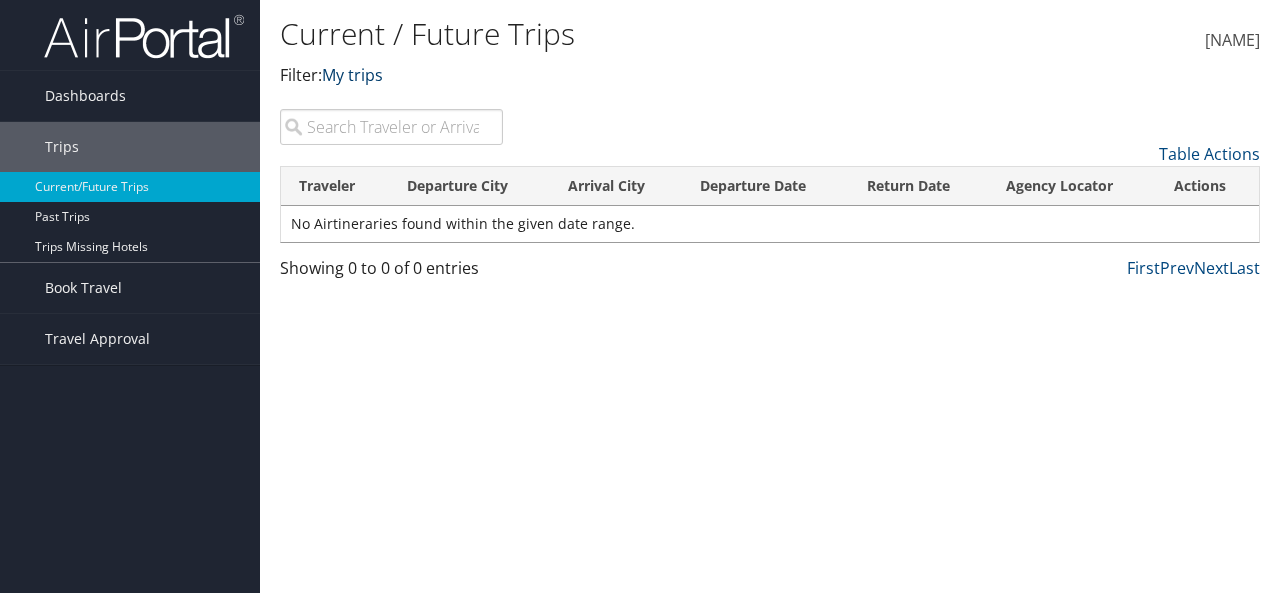 click on "My trips" at bounding box center (352, 75) 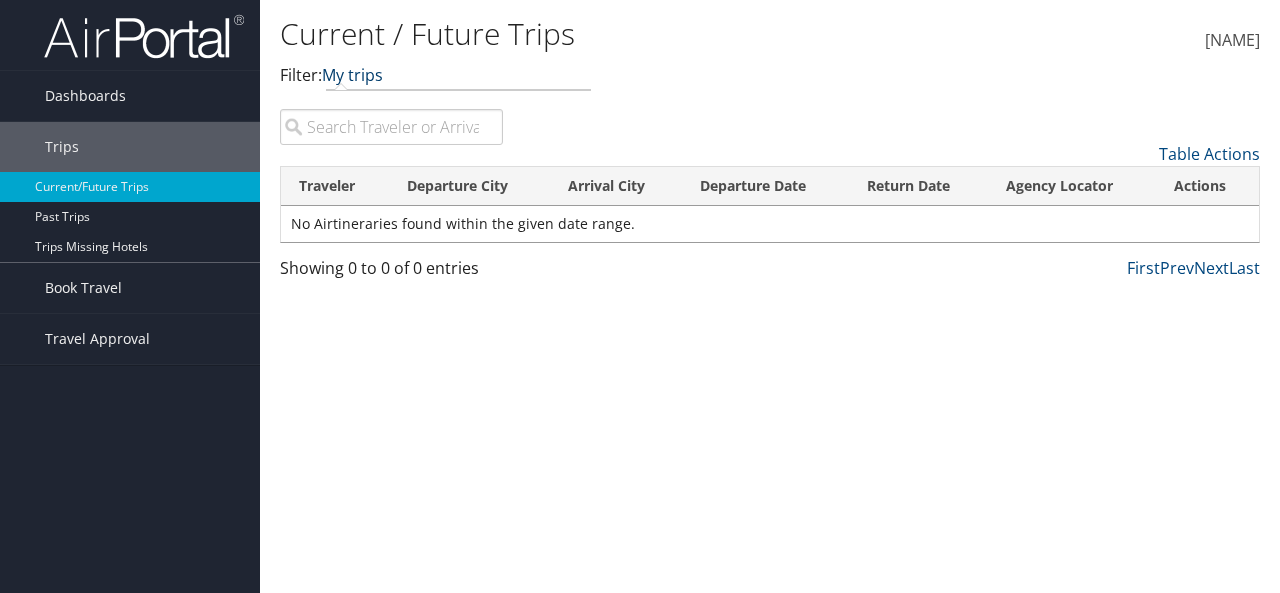 click on "My trips" at bounding box center (352, 75) 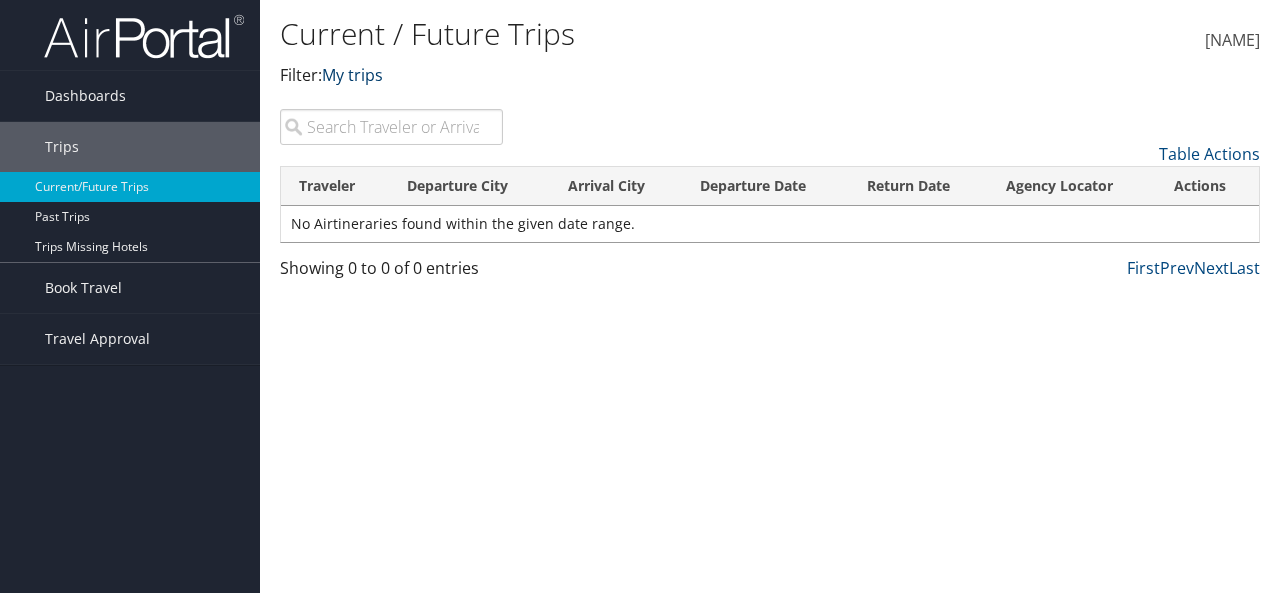 click on "My trips" at bounding box center (352, 75) 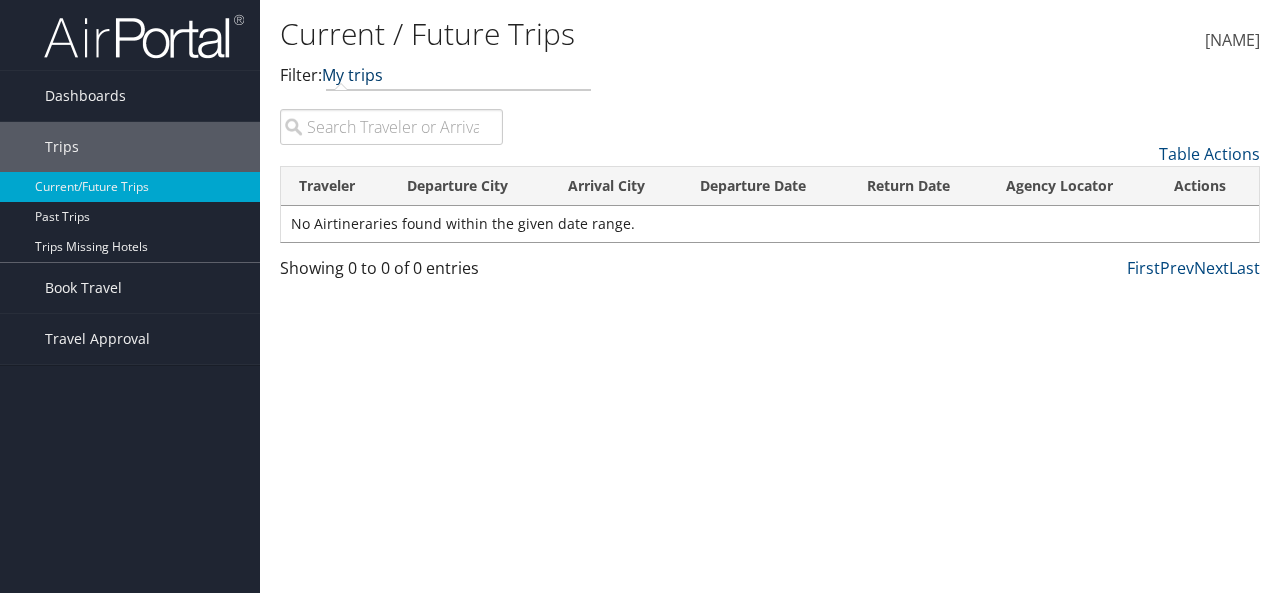 click on "My trips" at bounding box center [352, 75] 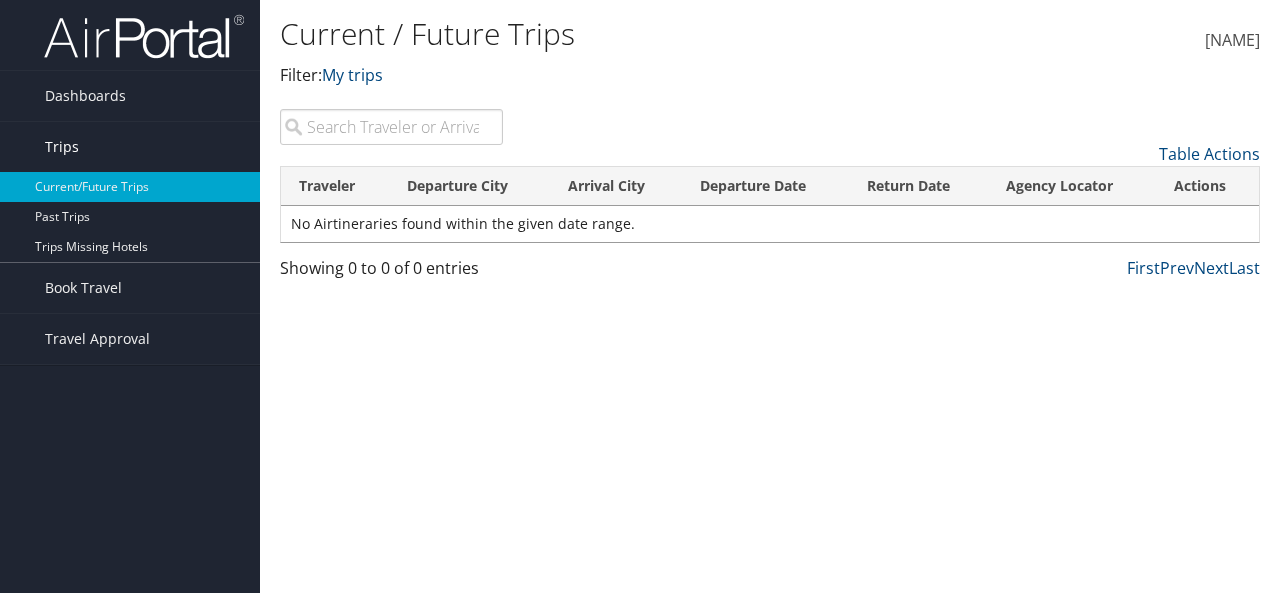 click on "Trips" at bounding box center (62, 147) 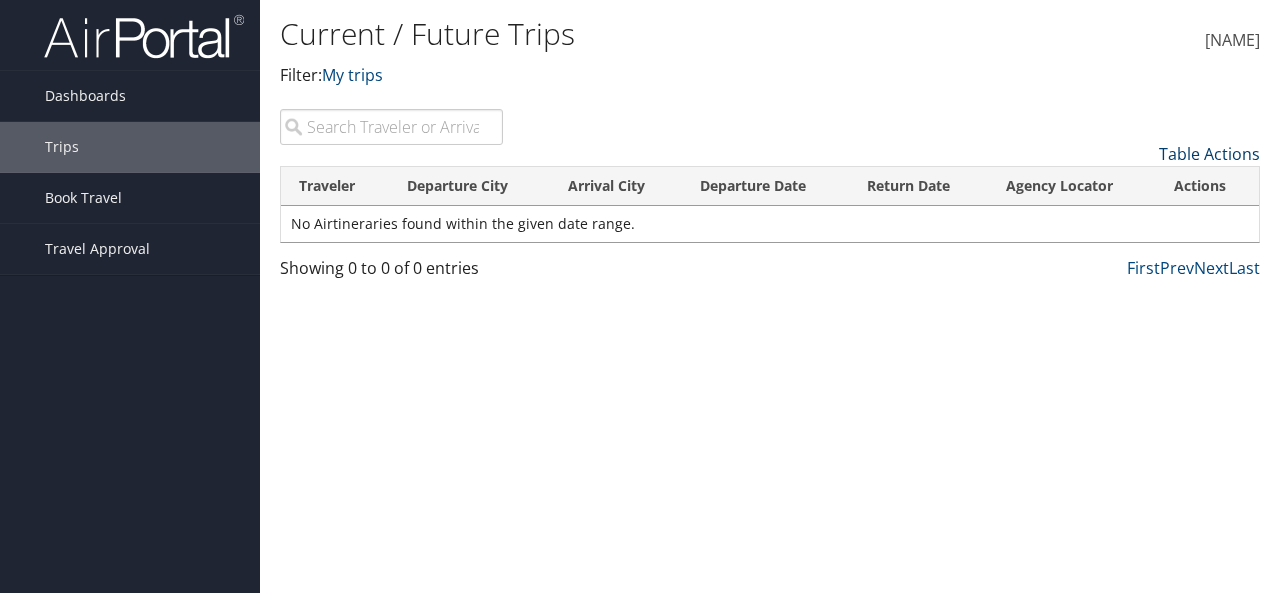 click on "Table Actions" at bounding box center (1209, 154) 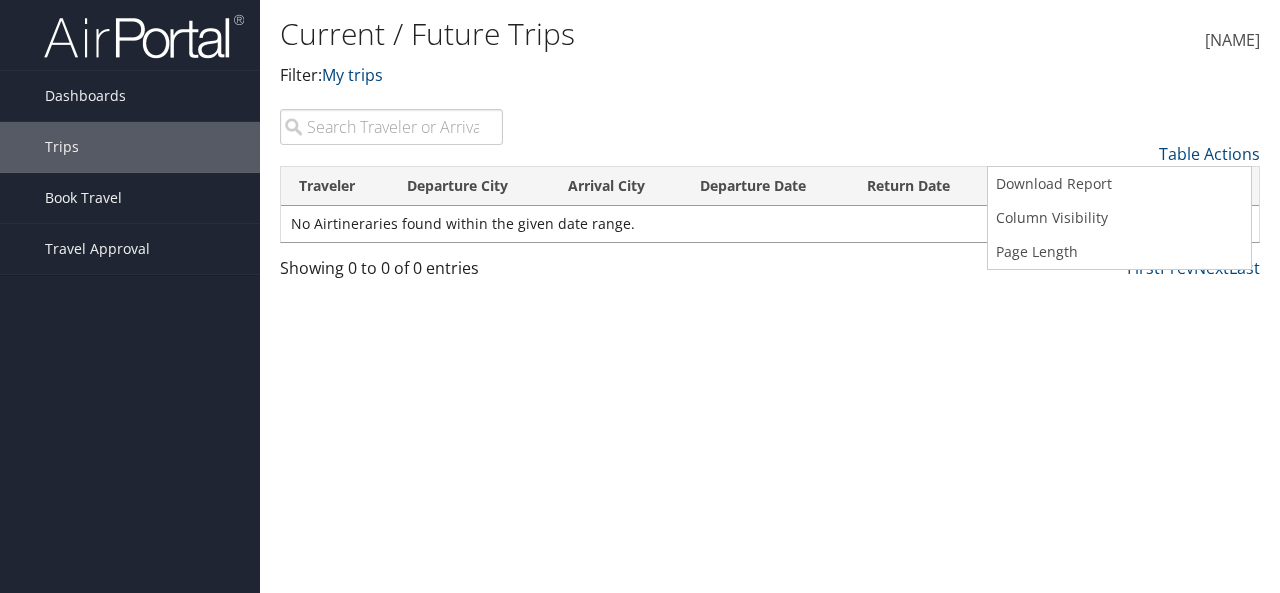 click at bounding box center (640, 296) 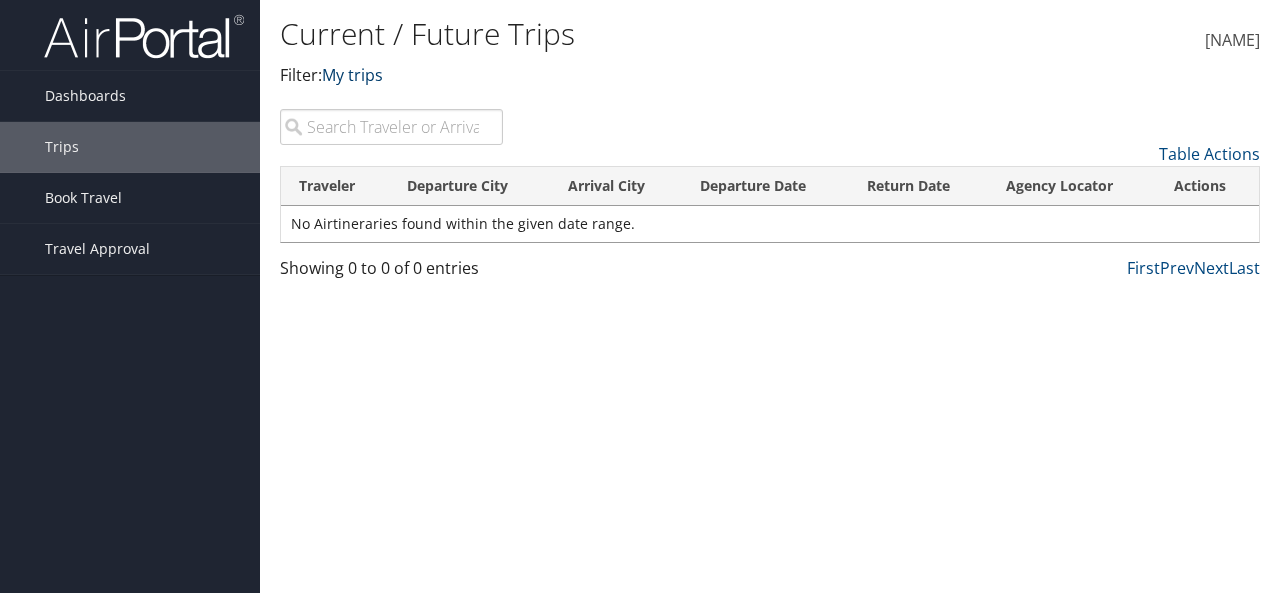 click on "My trips" at bounding box center [352, 75] 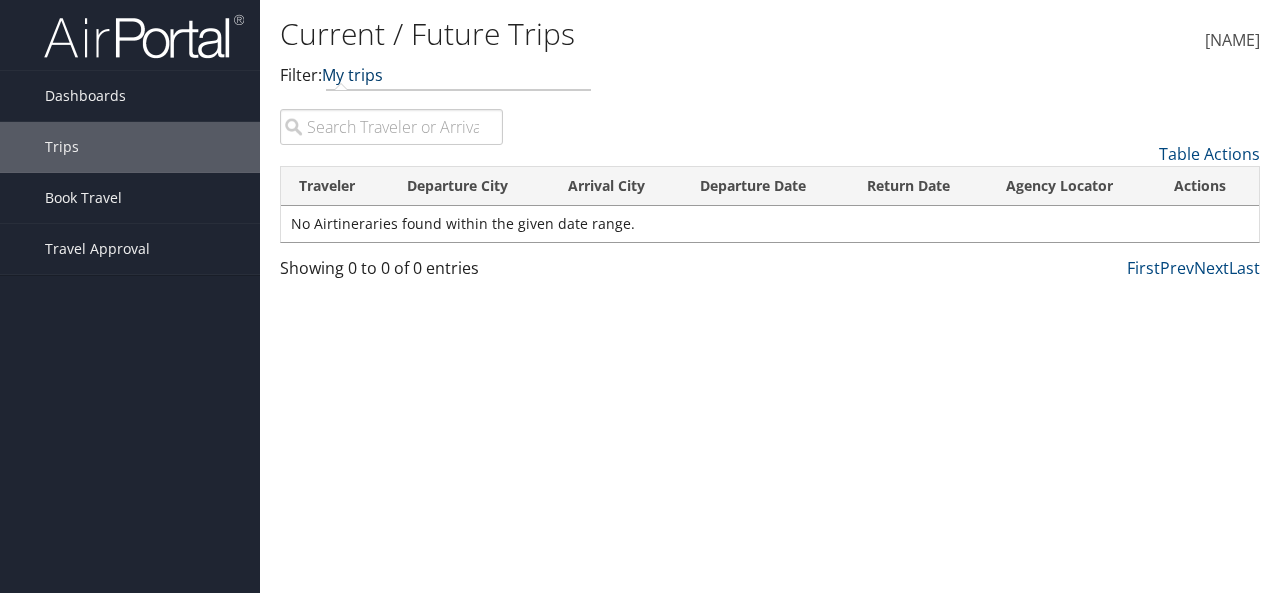 click on "My trips" at bounding box center (352, 75) 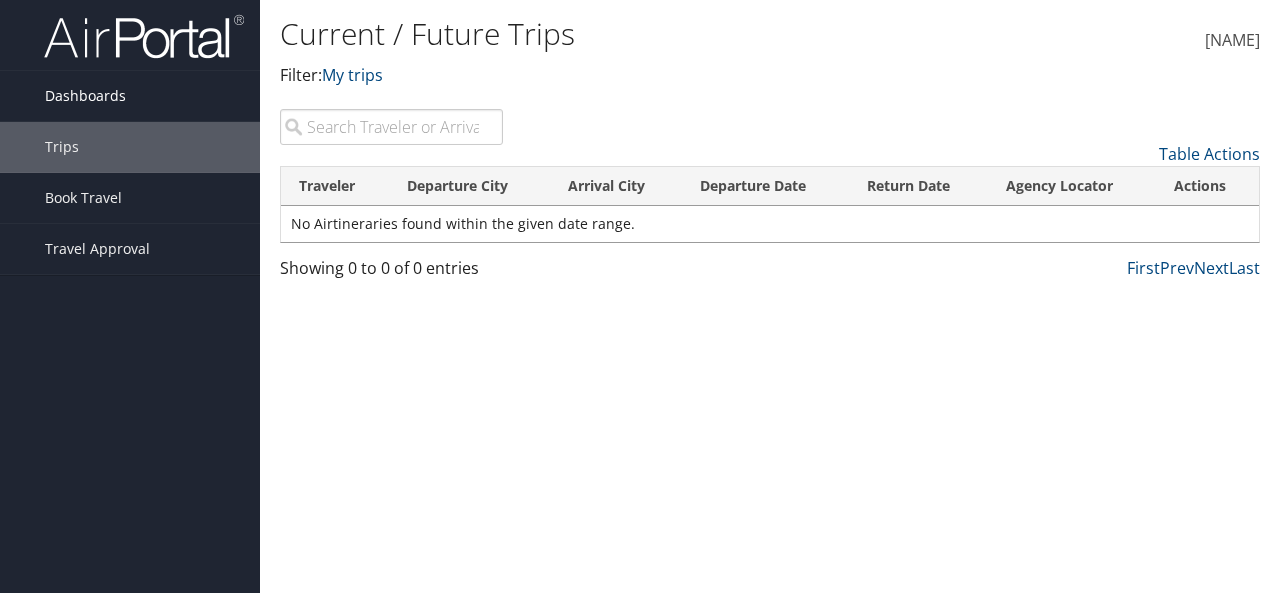 click on "Dashboards" at bounding box center (85, 96) 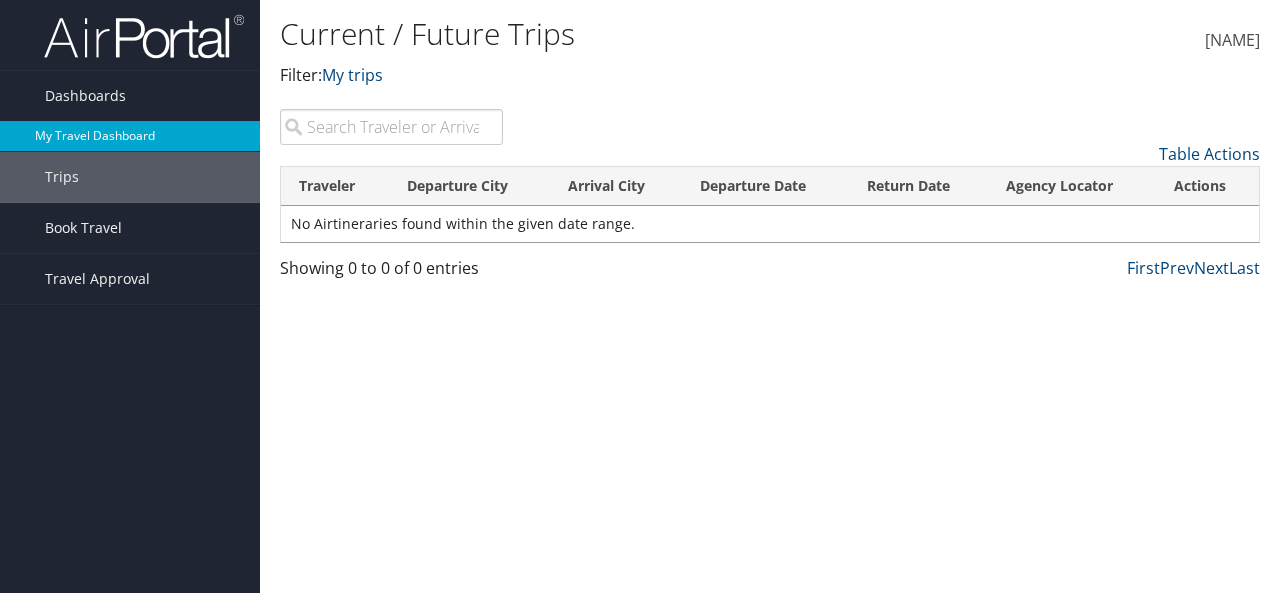 click on "My Travel Dashboard" at bounding box center [130, 136] 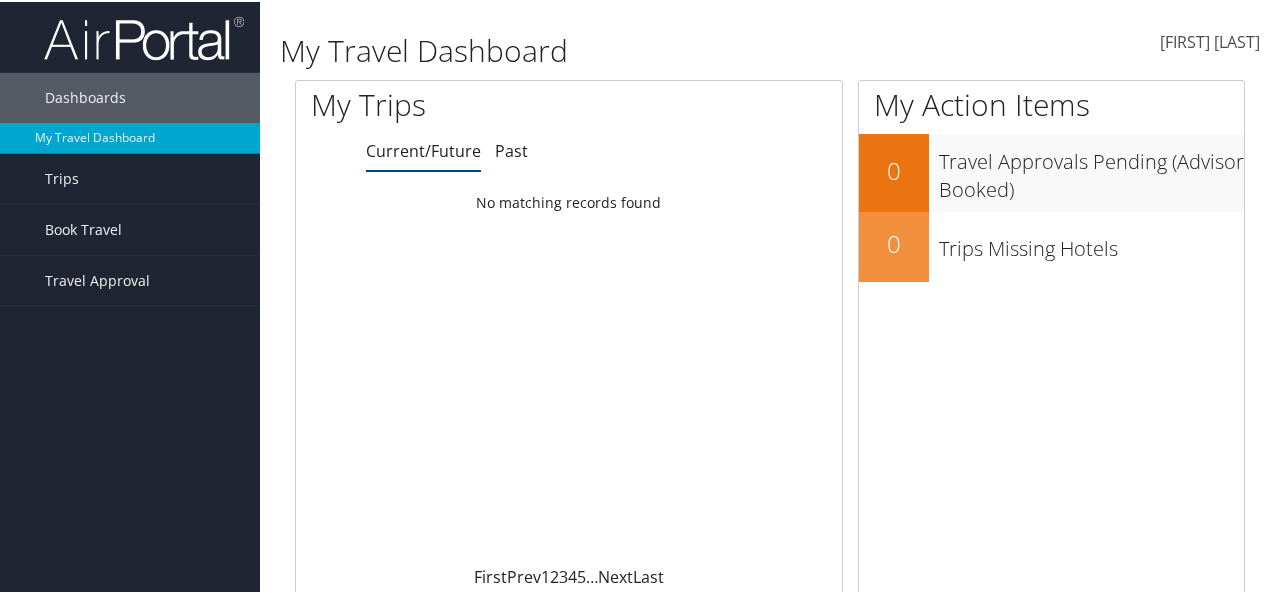 scroll, scrollTop: 0, scrollLeft: 0, axis: both 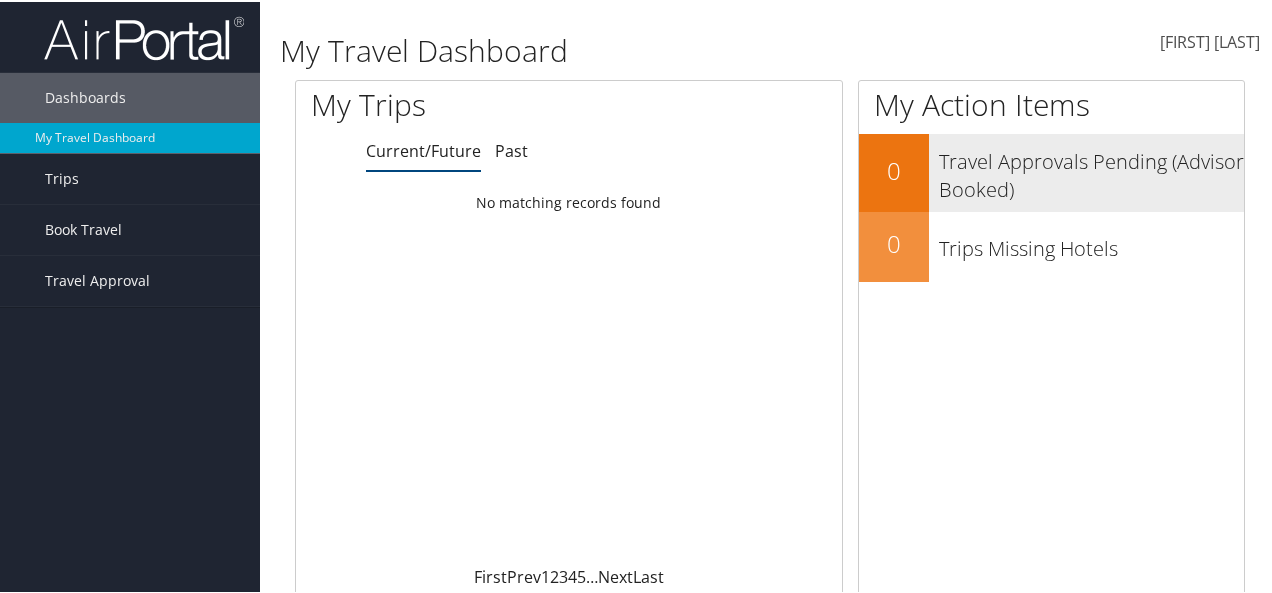 click on "Travel Approvals Pending (Advisor Booked)" at bounding box center (1091, 169) 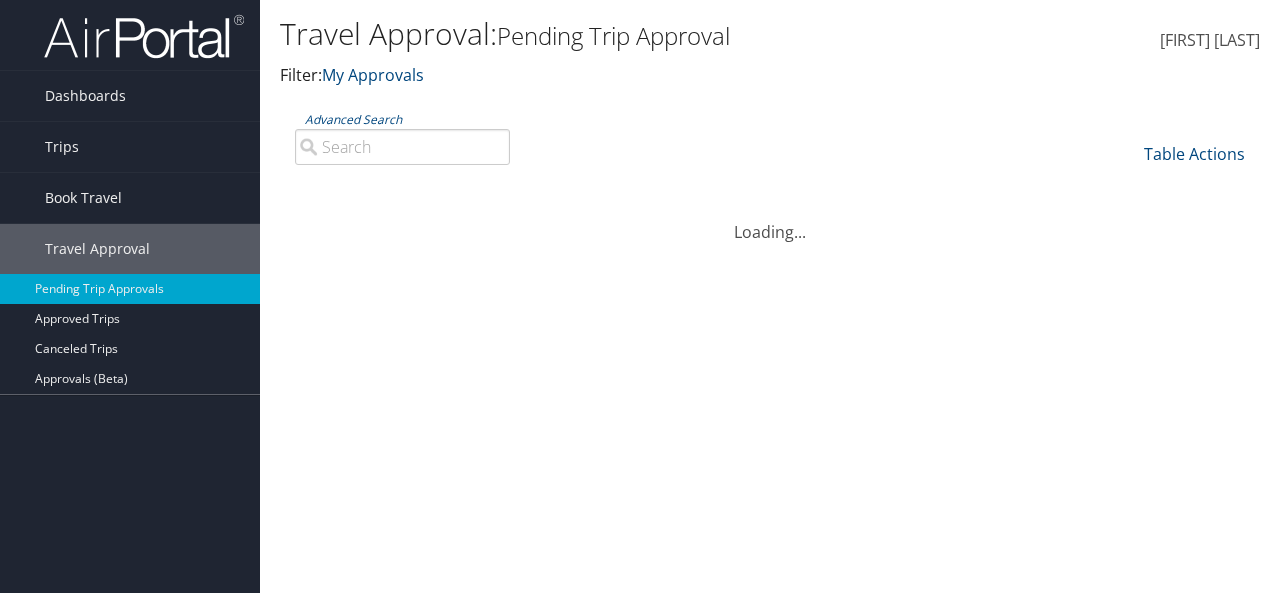 scroll, scrollTop: 0, scrollLeft: 0, axis: both 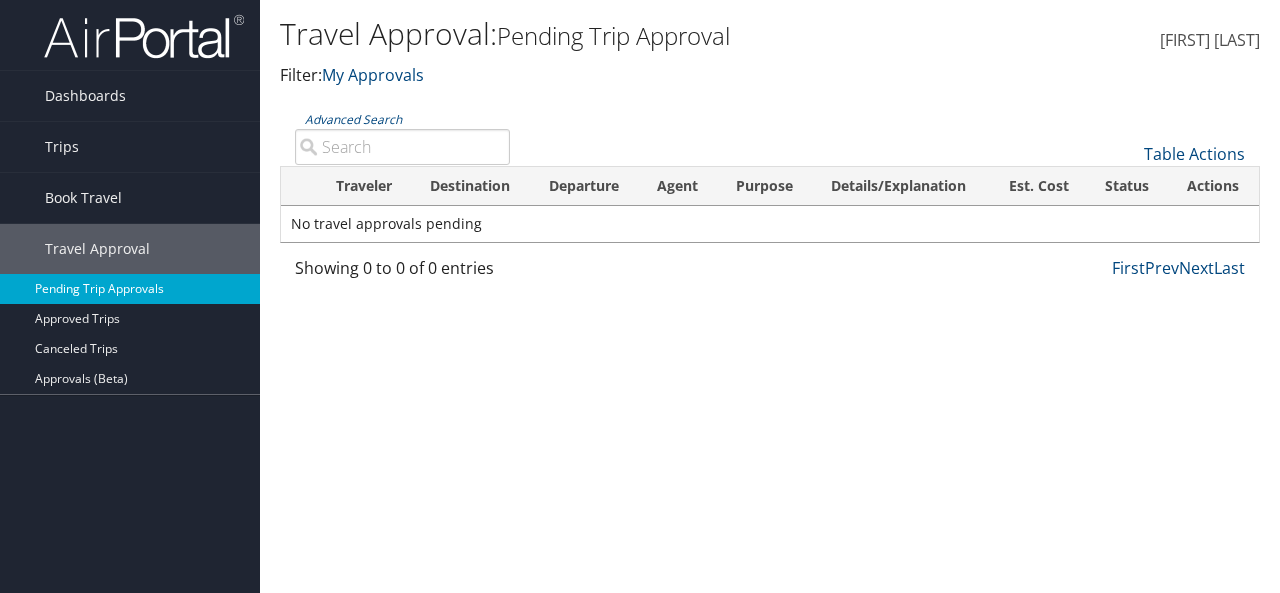 click on "Pending Trip Approvals" at bounding box center [130, 289] 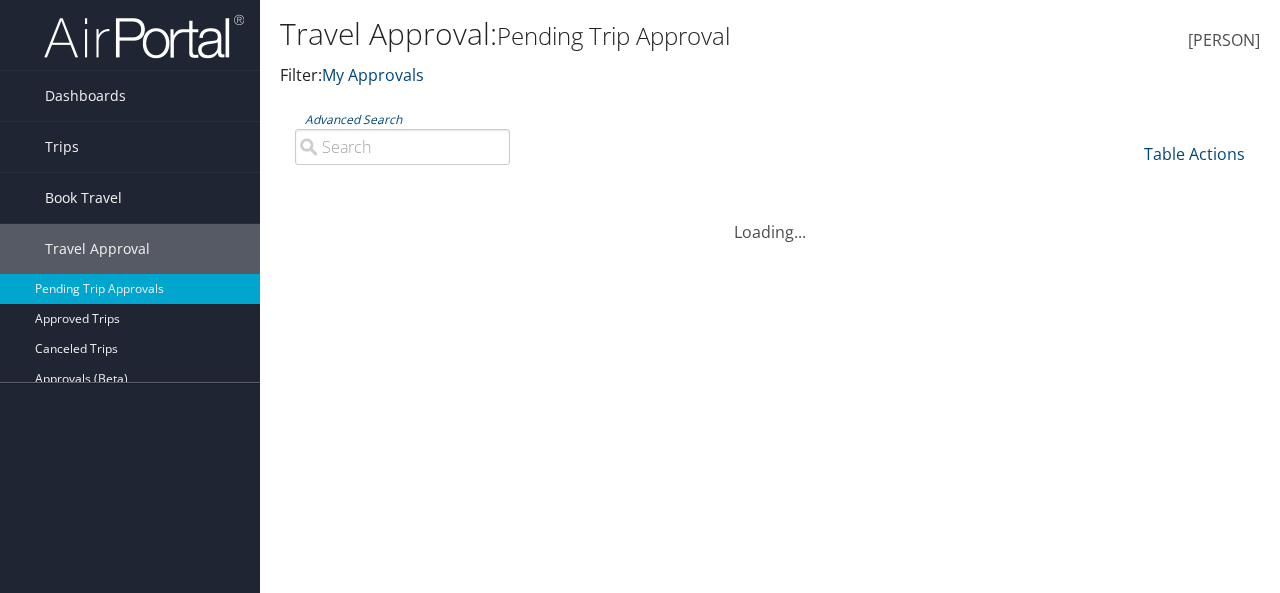 scroll, scrollTop: 0, scrollLeft: 0, axis: both 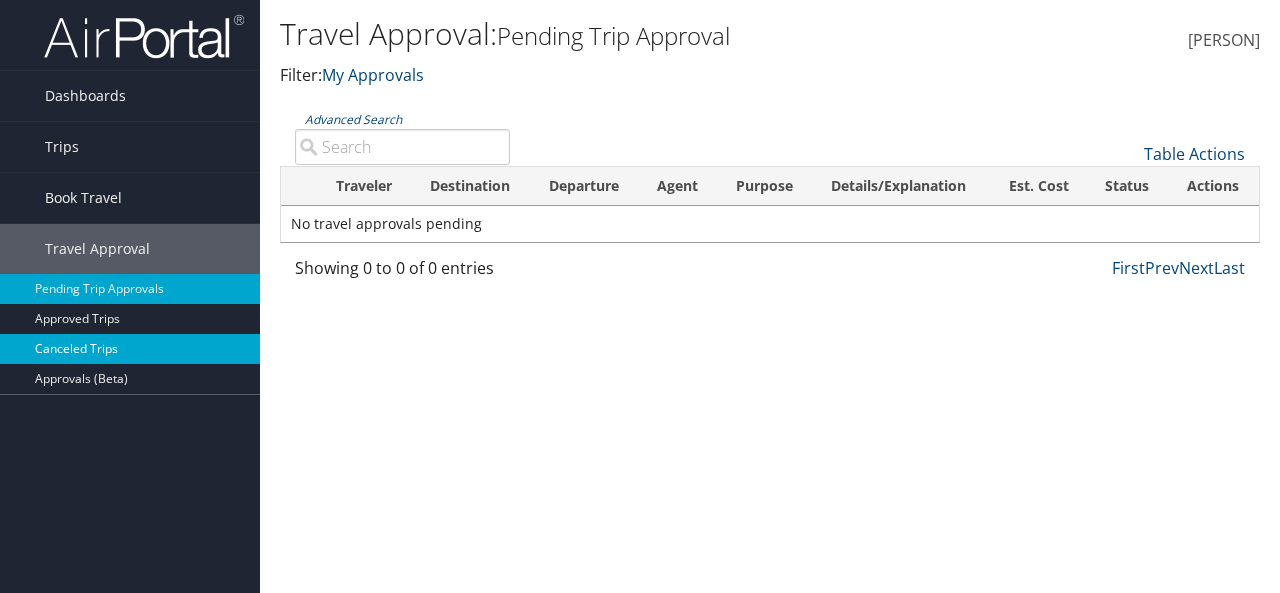 click on "Canceled Trips" at bounding box center (130, 349) 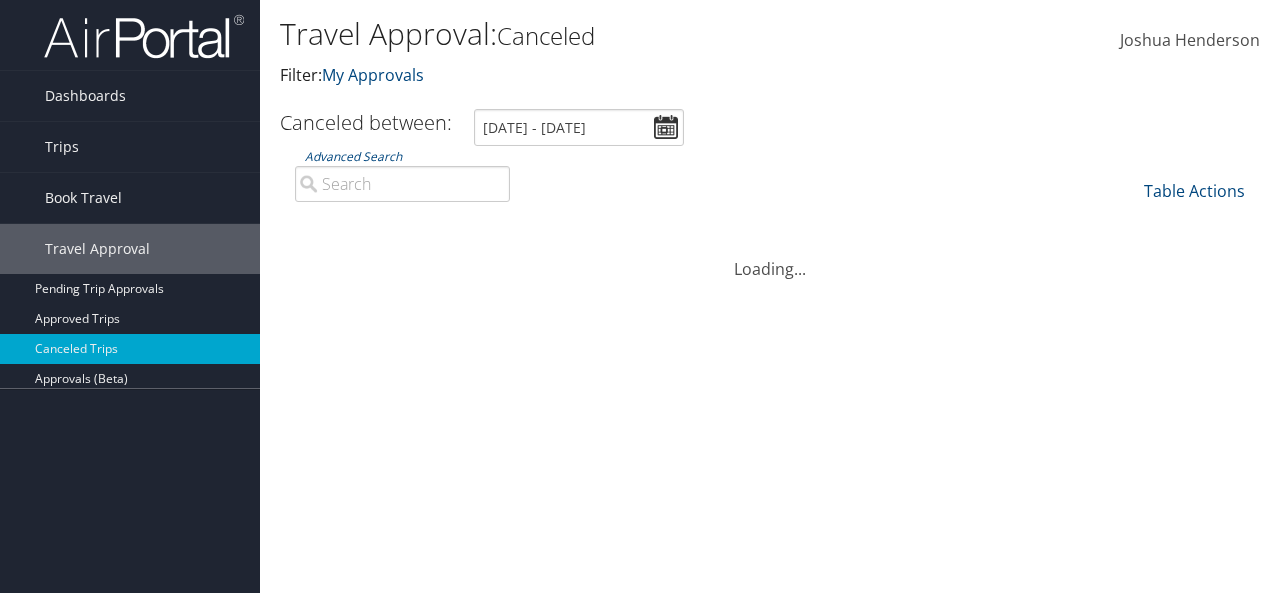 scroll, scrollTop: 0, scrollLeft: 0, axis: both 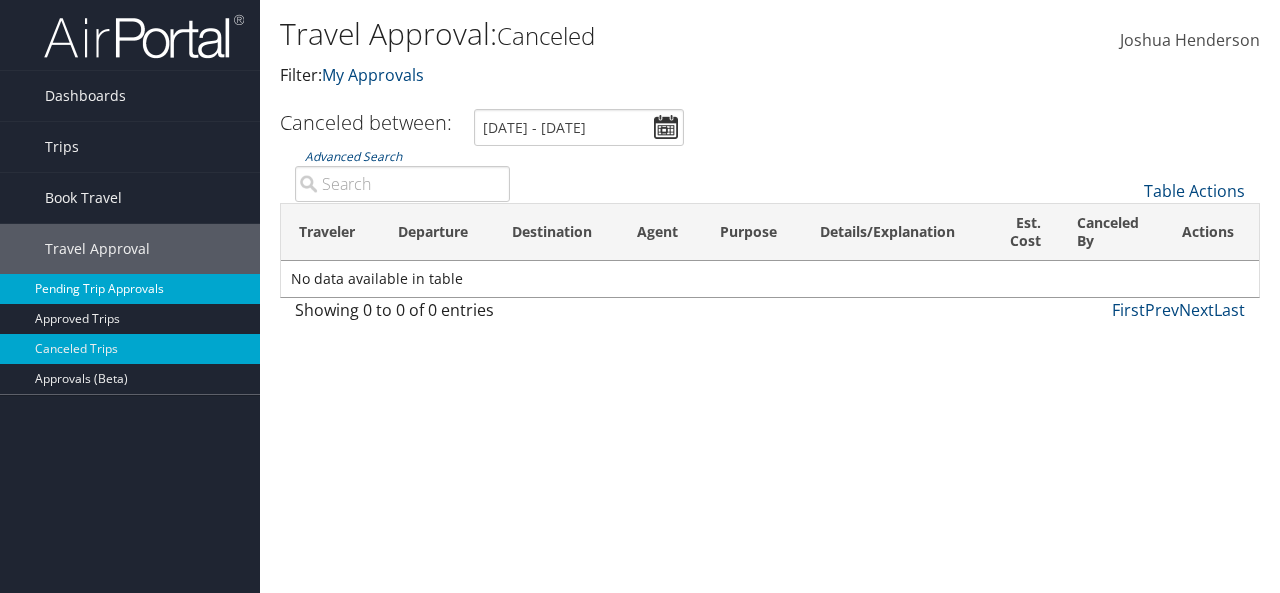 click on "Pending Trip Approvals" at bounding box center (130, 289) 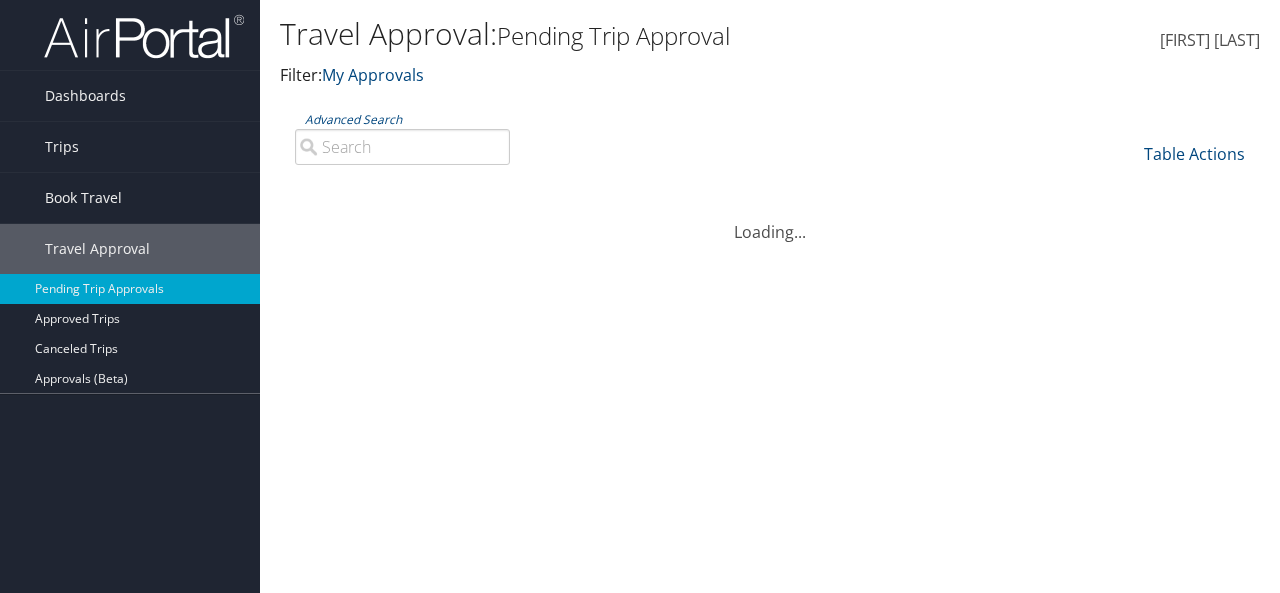 scroll, scrollTop: 0, scrollLeft: 0, axis: both 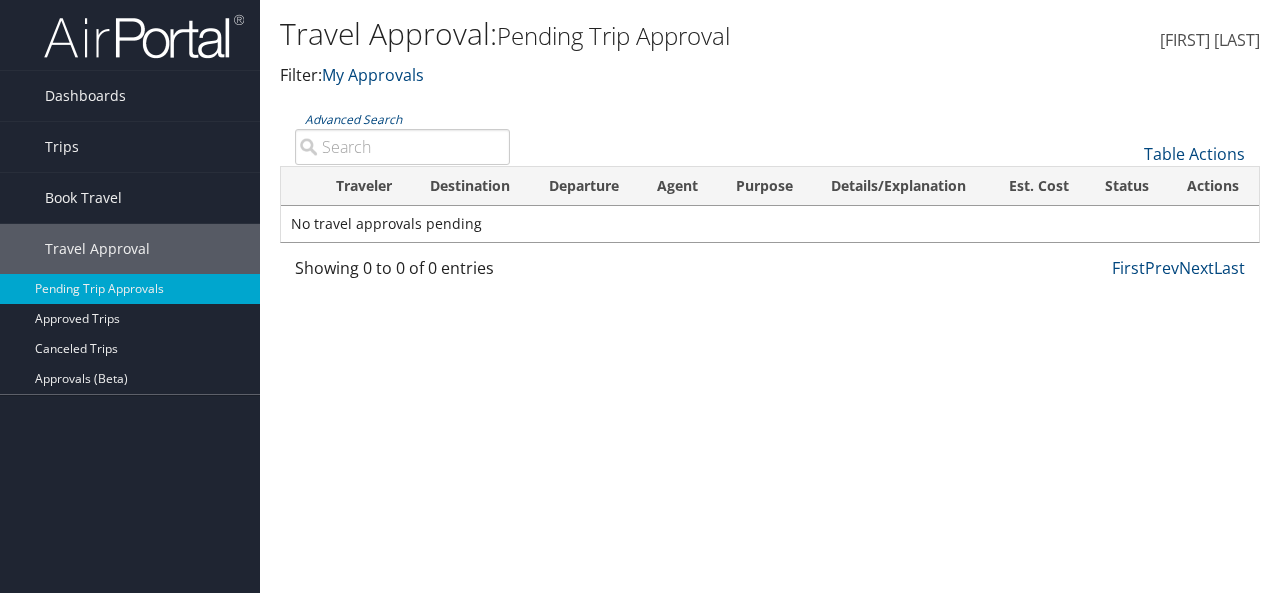 click on "[NAME]" at bounding box center [1210, 40] 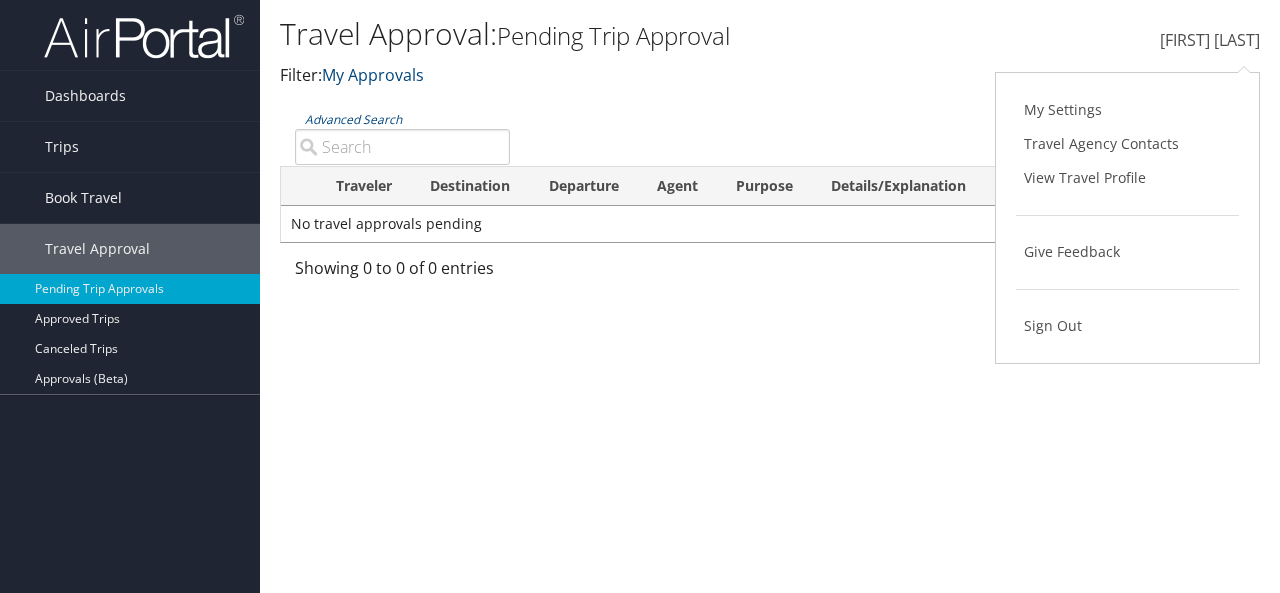 click on "[FIRST] [LAST]" at bounding box center [1210, 40] 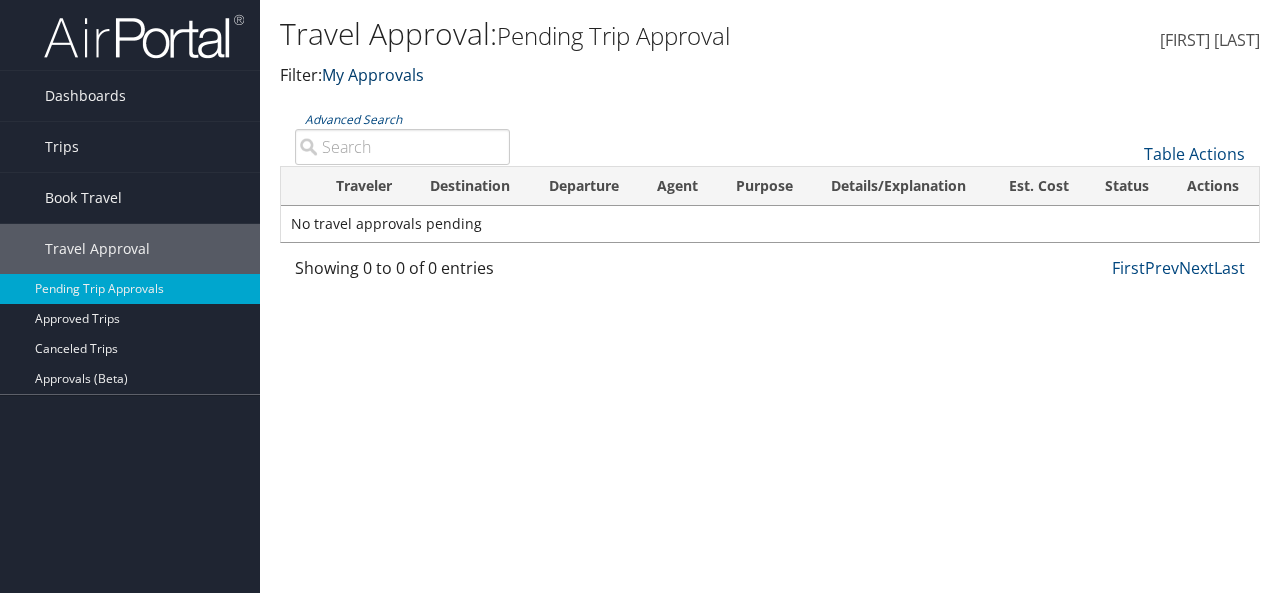 click on "My Approvals" at bounding box center (373, 75) 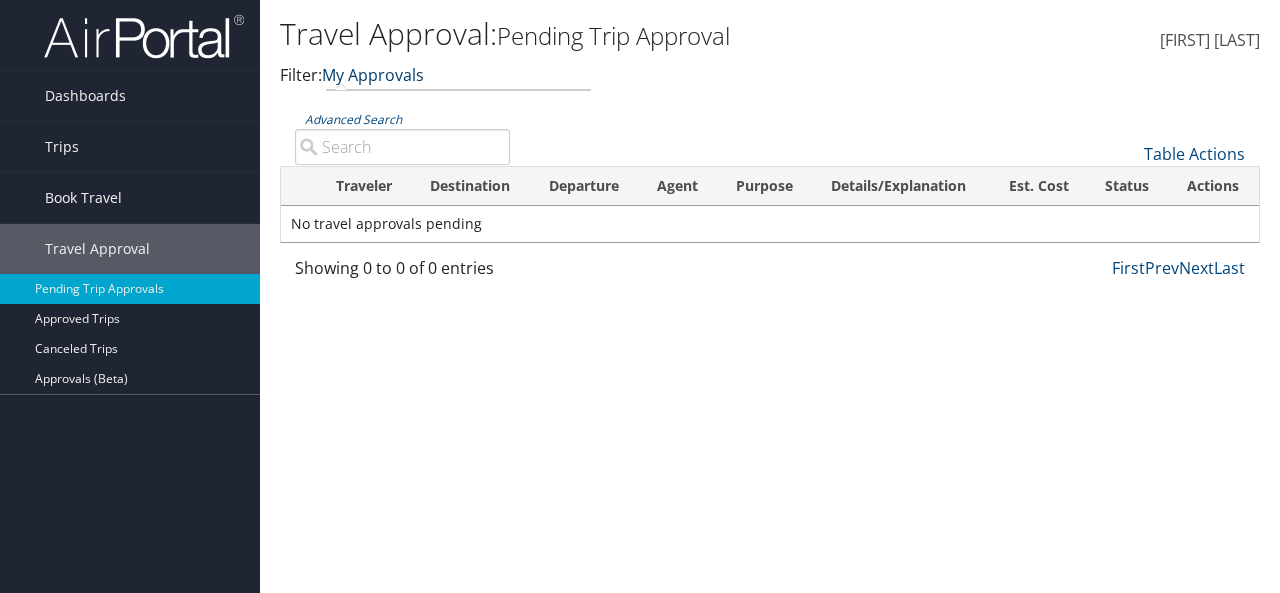 click on "My Approvals" at bounding box center [373, 75] 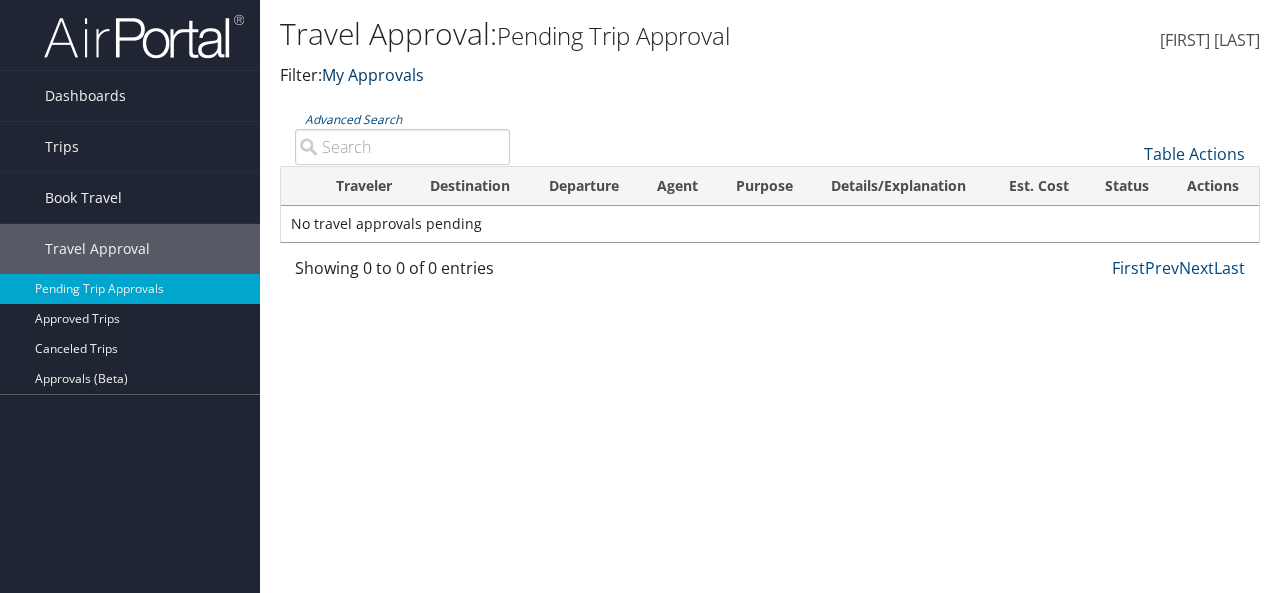 click on "My Approvals" at bounding box center [373, 75] 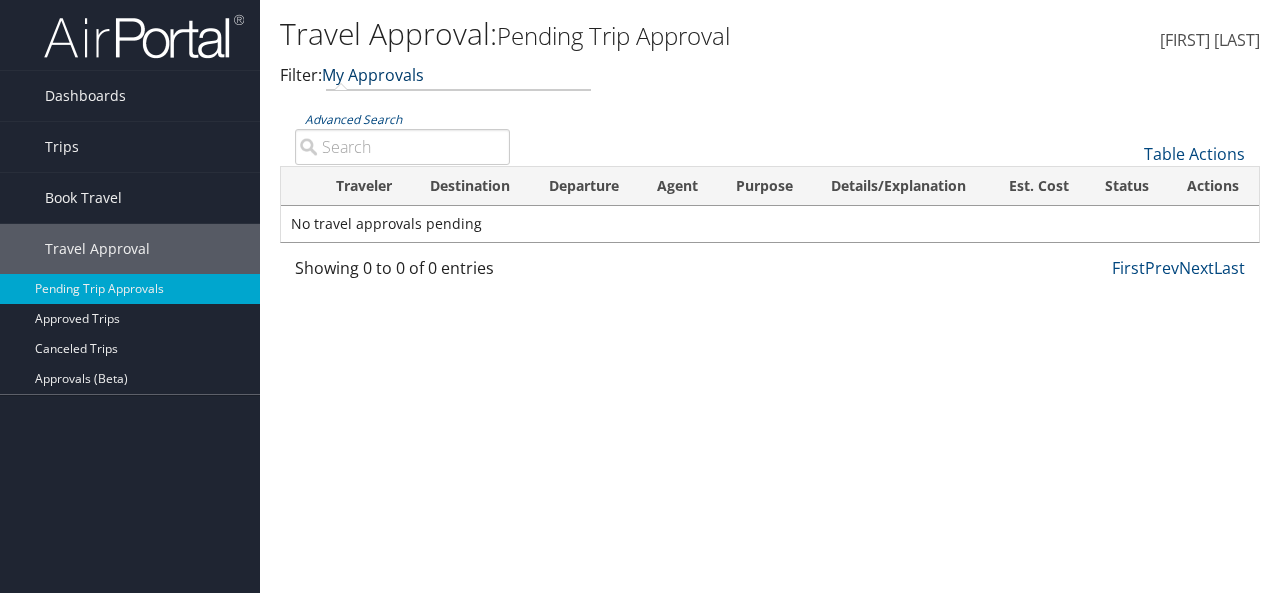 click on "My Approvals" at bounding box center [373, 75] 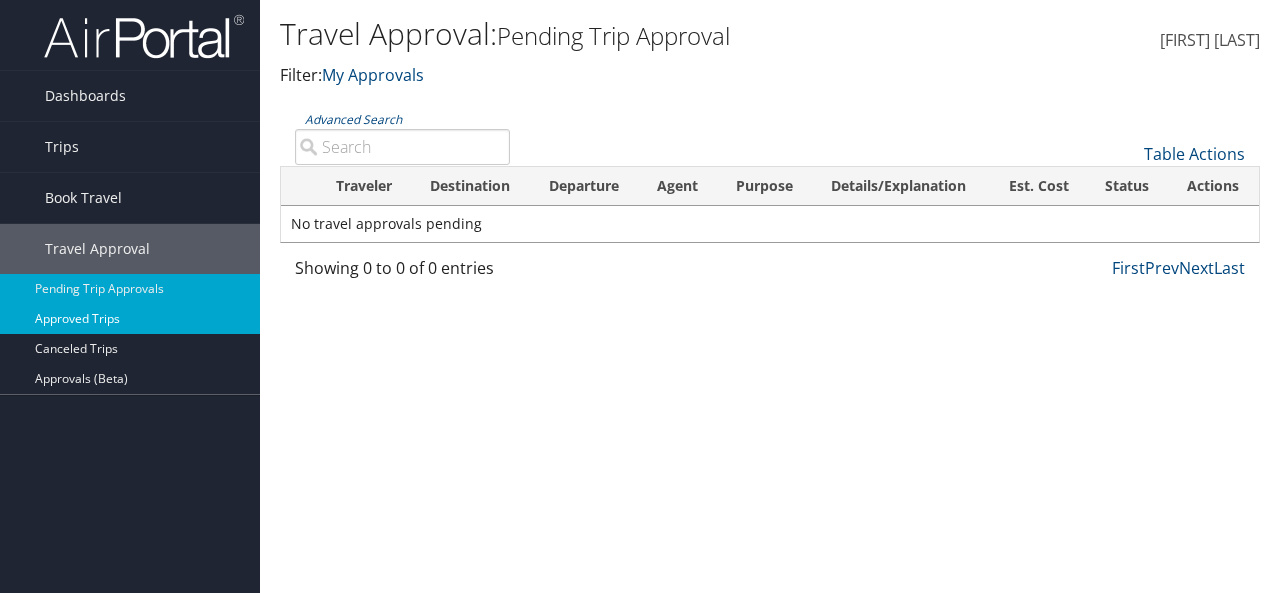 click on "Approved Trips" at bounding box center (130, 319) 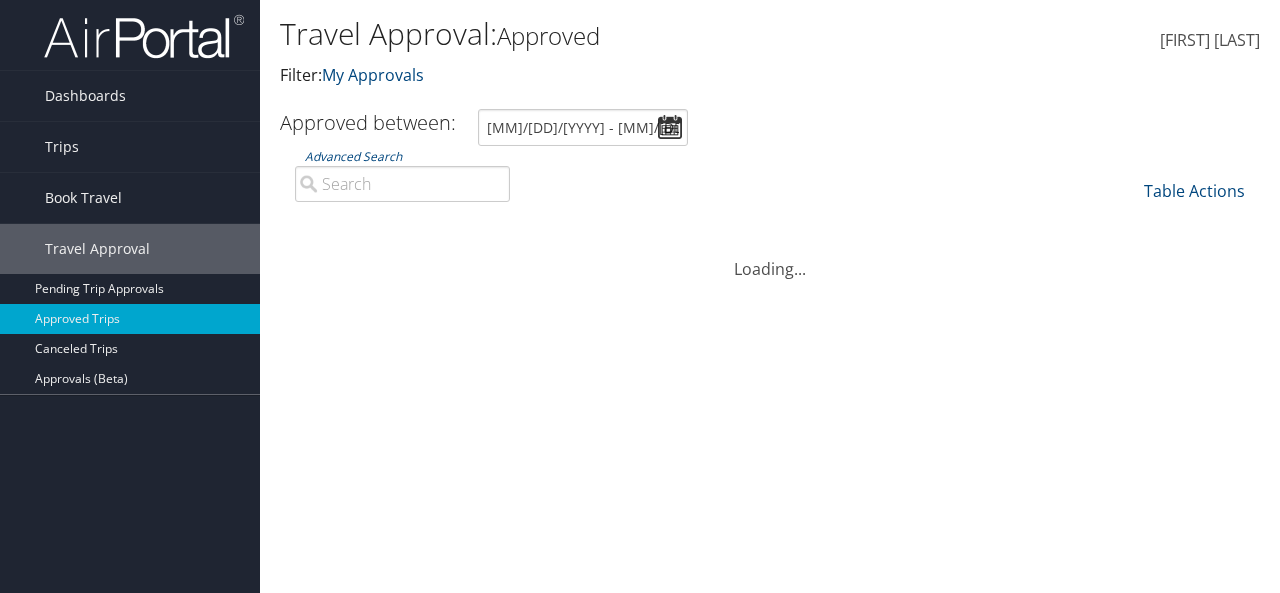 scroll, scrollTop: 0, scrollLeft: 0, axis: both 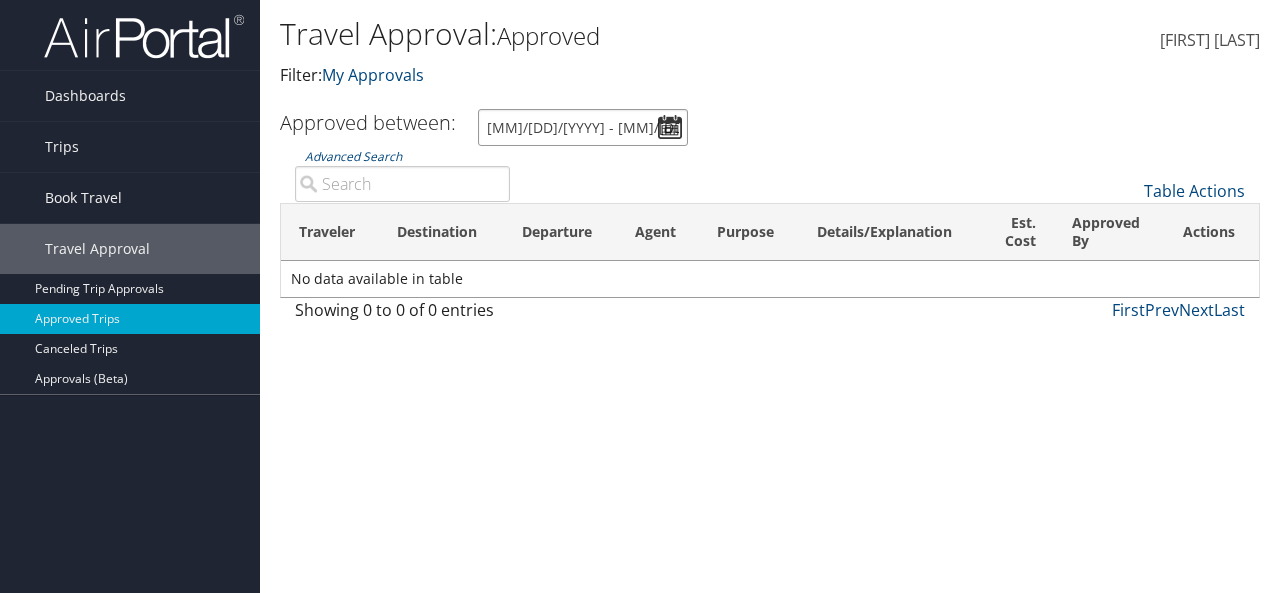 click on "[MM]/[DD]/[YYYY] - [MM]/[DD]/[YYYY]" at bounding box center (583, 127) 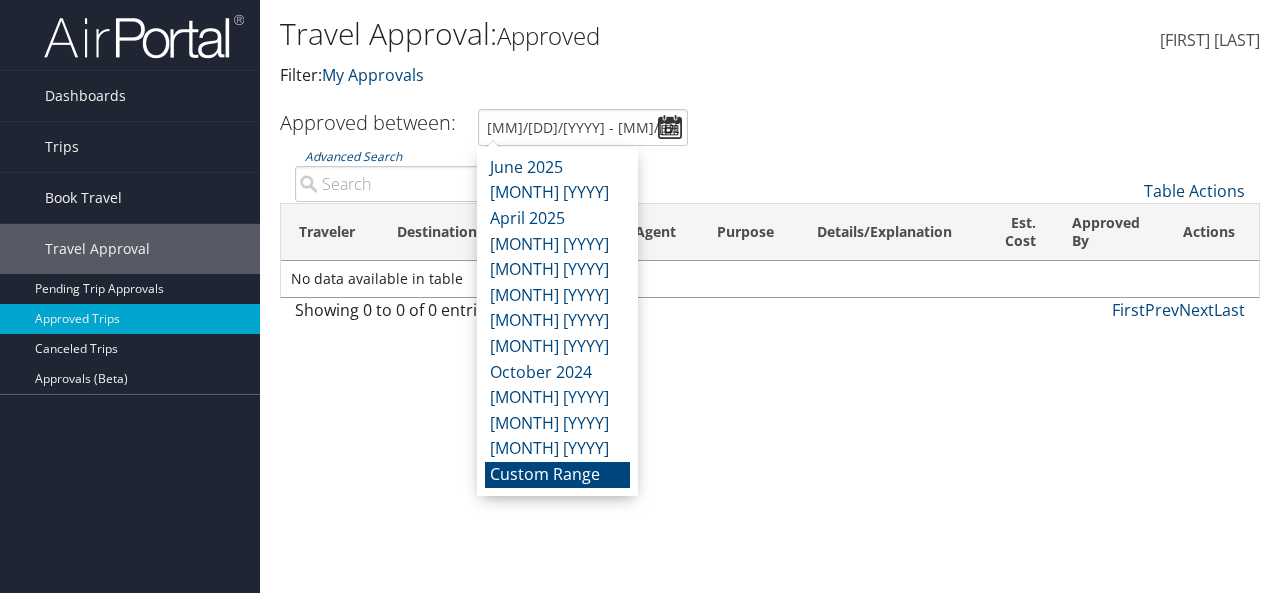 drag, startPoint x: 583, startPoint y: 183, endPoint x: 618, endPoint y: 184, distance: 35.014282 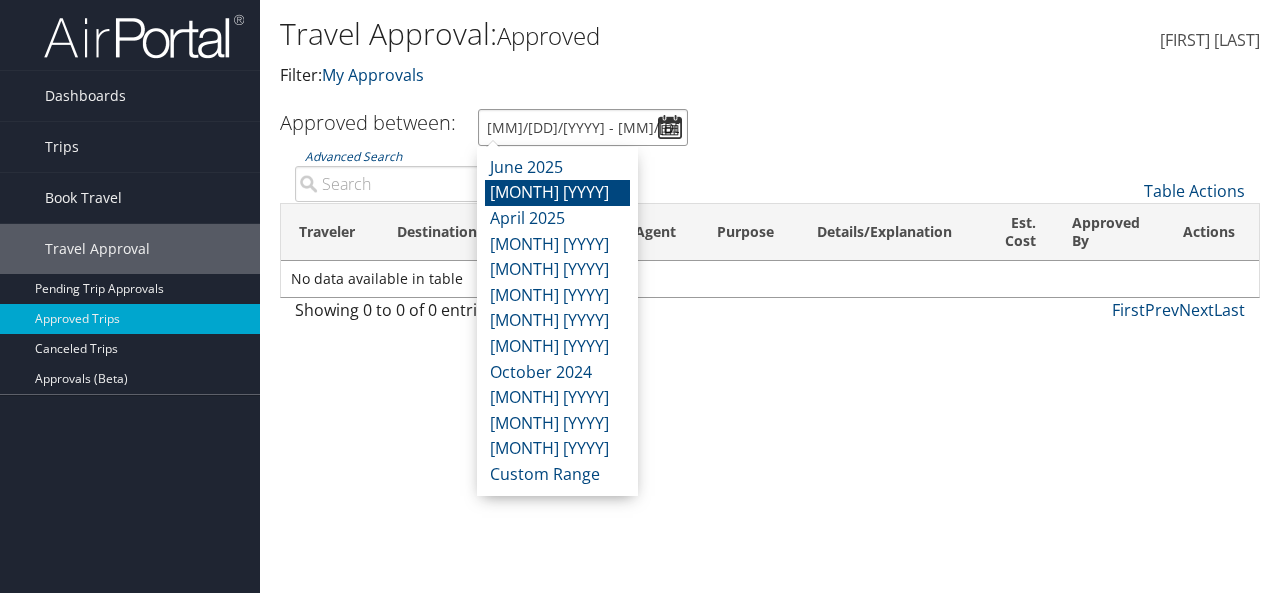 click on "5/1/2025 - 5/31/2025" at bounding box center [583, 127] 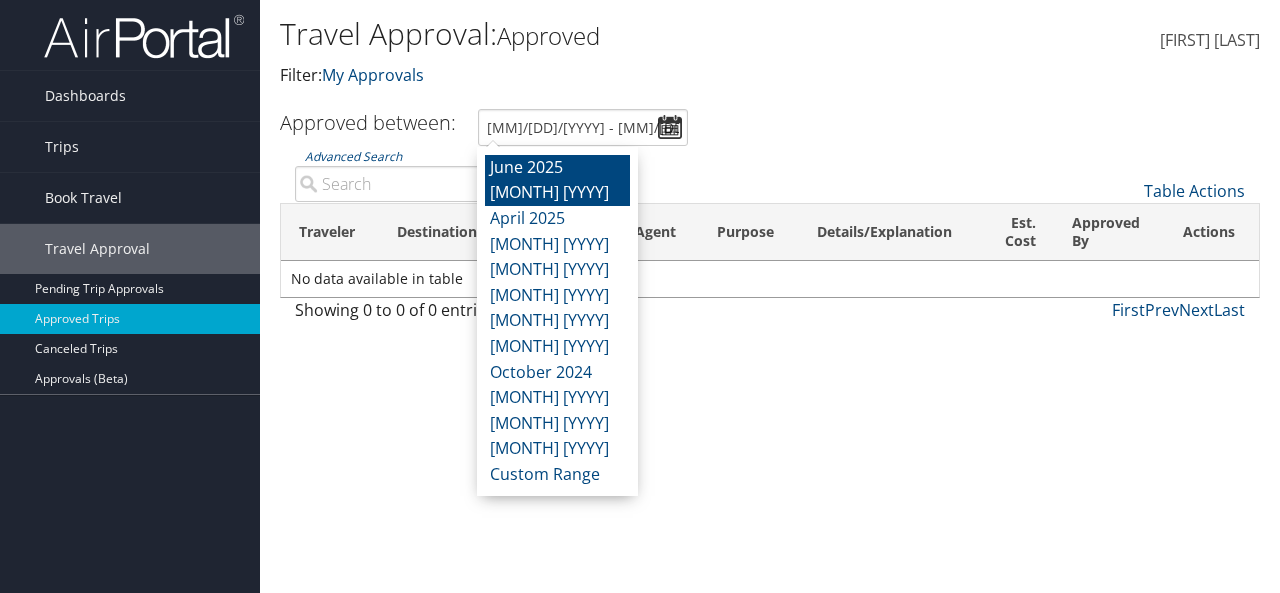 click on "June 2025" at bounding box center (557, 168) 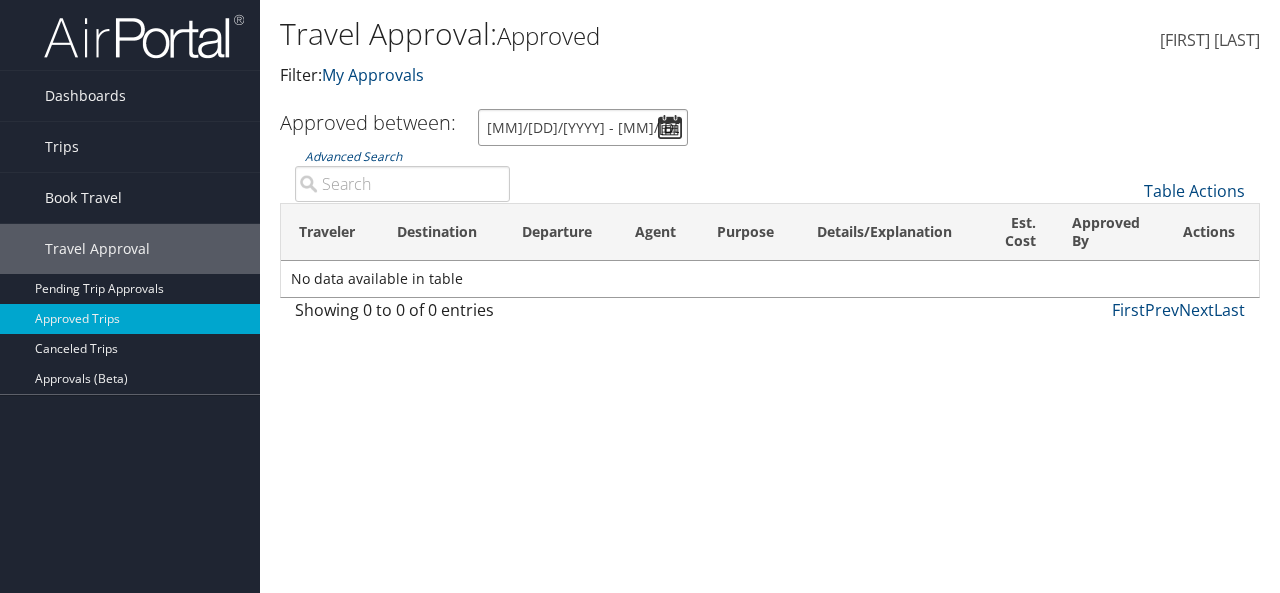 click on "6/1/2025 - 6/30/2025" at bounding box center (583, 127) 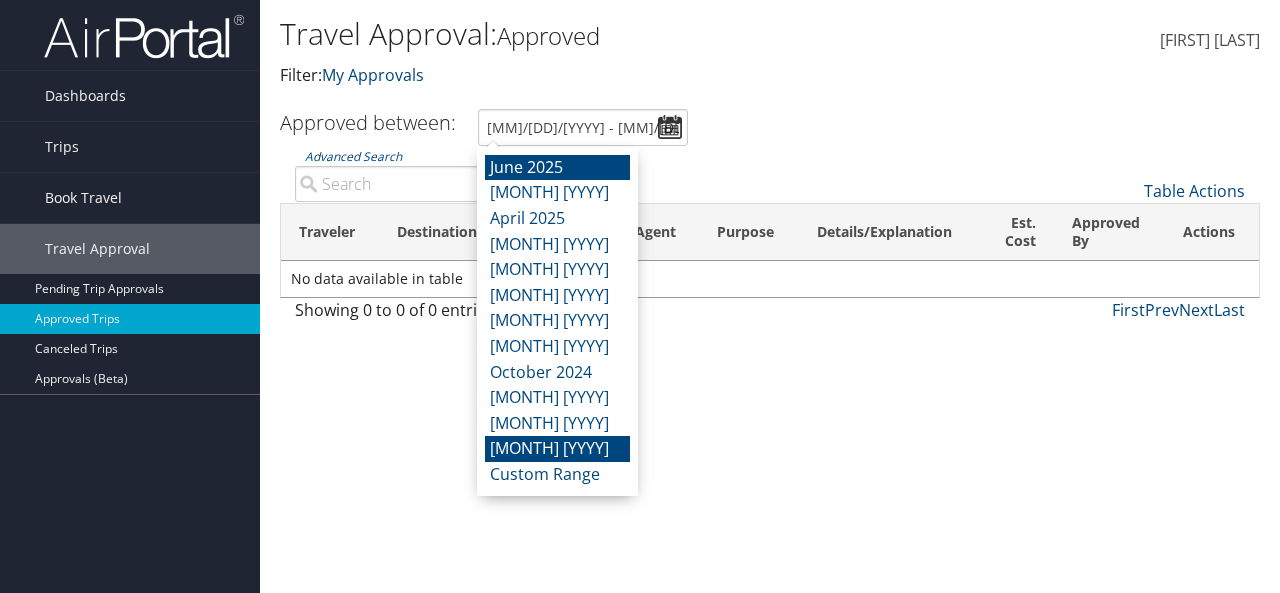 click on "July 2024" at bounding box center (557, 449) 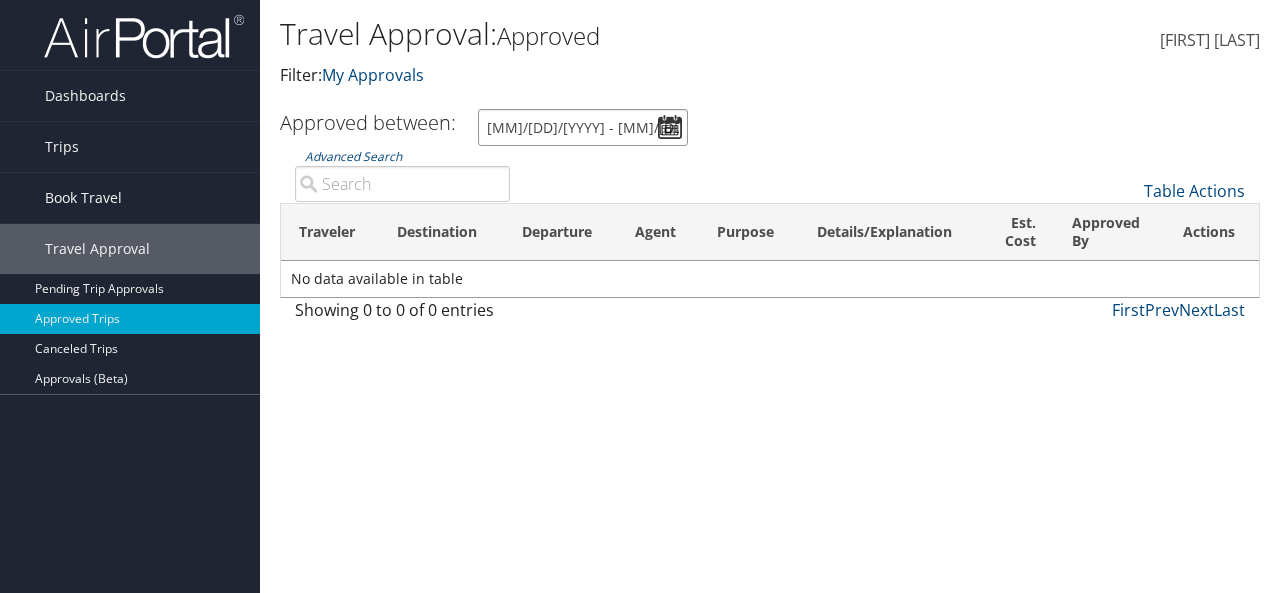 click on "7/1/2024 - 7/31/2024" at bounding box center [583, 127] 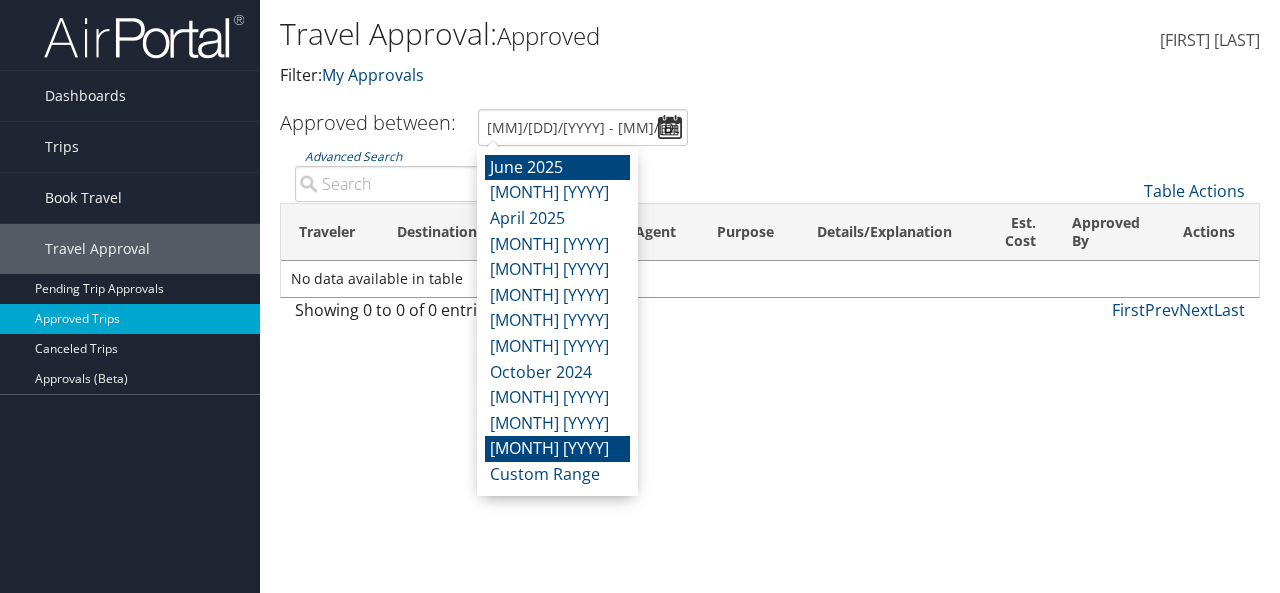 click on "June 2025" at bounding box center [557, 168] 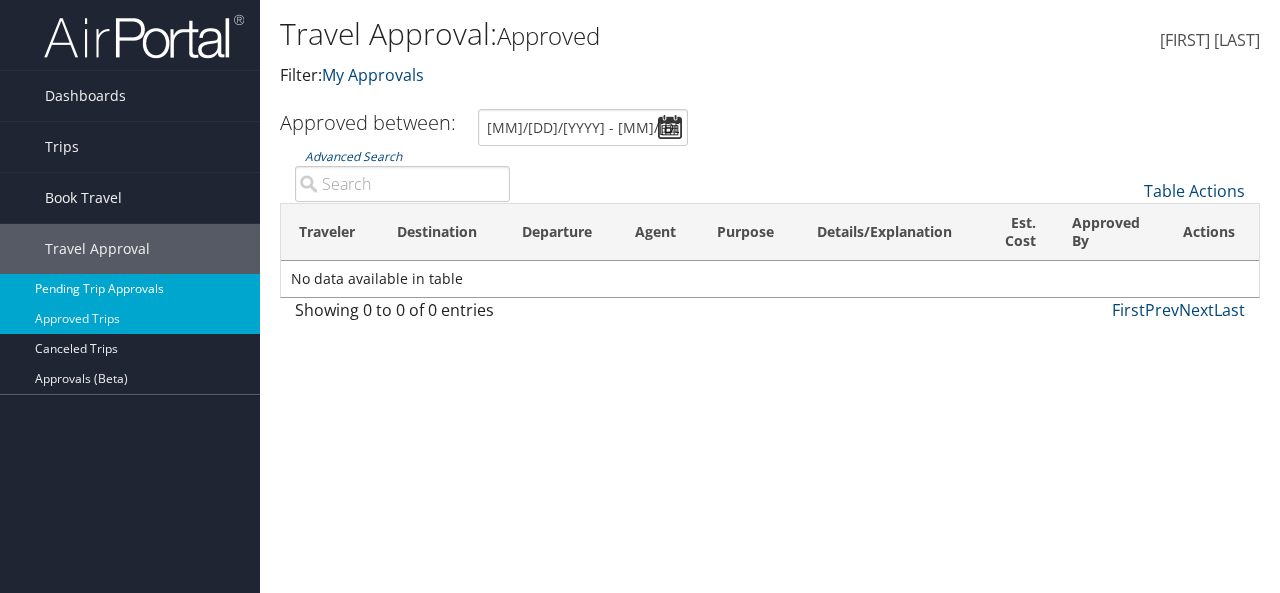 click on "Pending Trip Approvals" at bounding box center (130, 289) 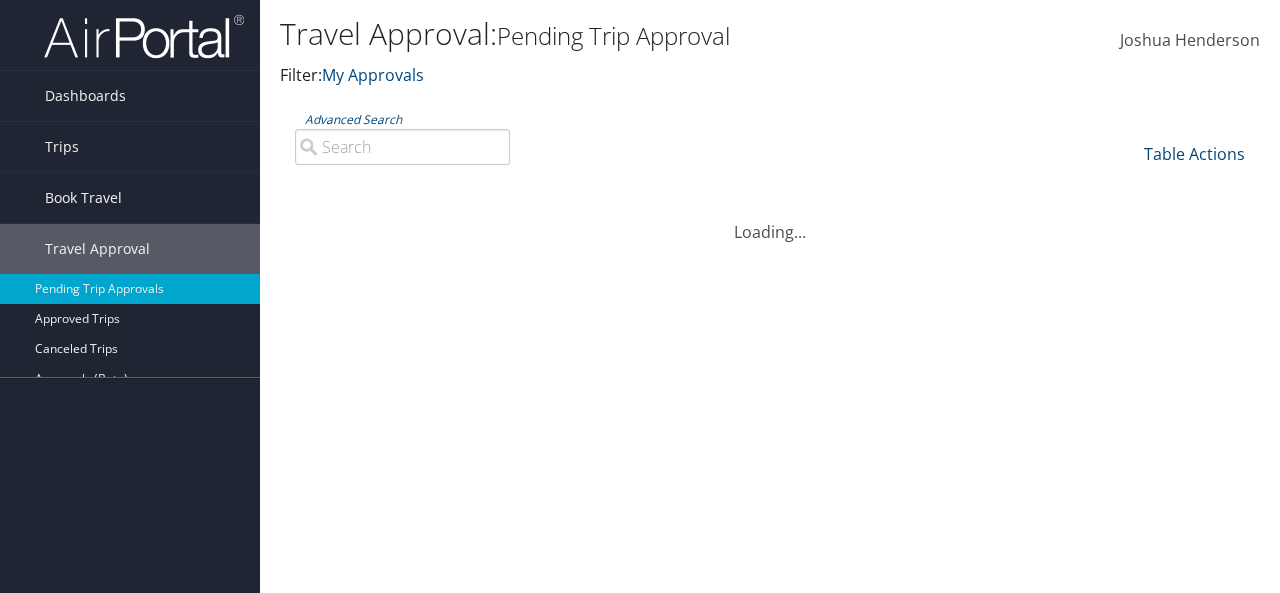 scroll, scrollTop: 0, scrollLeft: 0, axis: both 